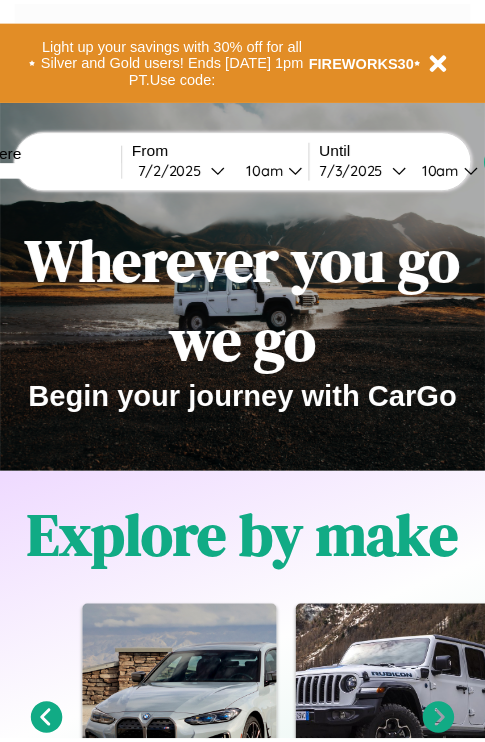 scroll, scrollTop: 0, scrollLeft: 0, axis: both 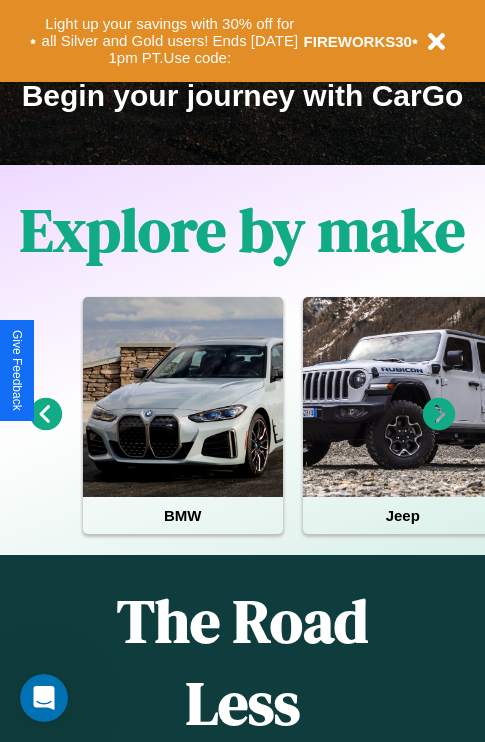 click 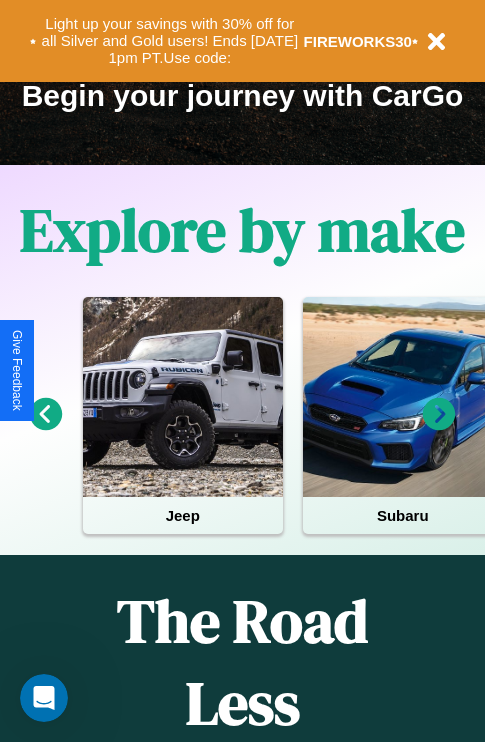 click 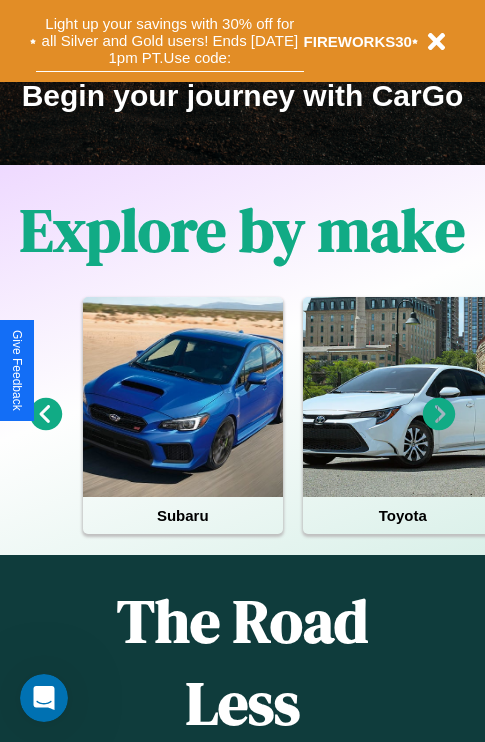 click on "Light up your savings with 30% off for all Silver and Gold users! Ends 8/1 at 1pm PT.  Use code:" at bounding box center (170, 41) 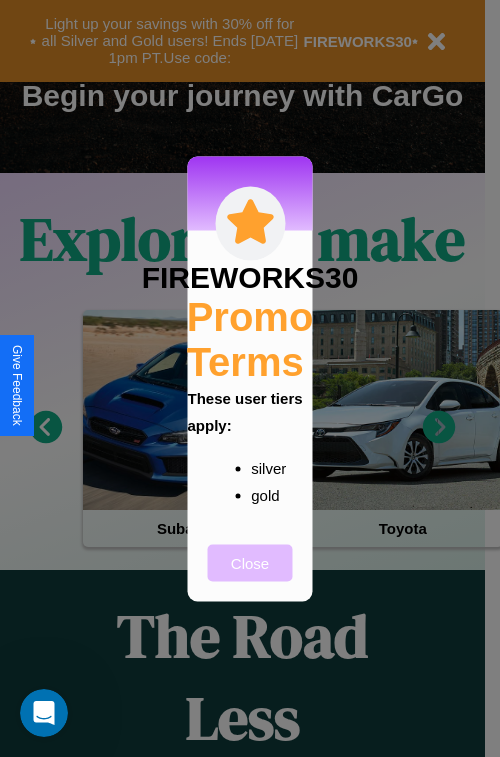 click on "Close" at bounding box center [250, 562] 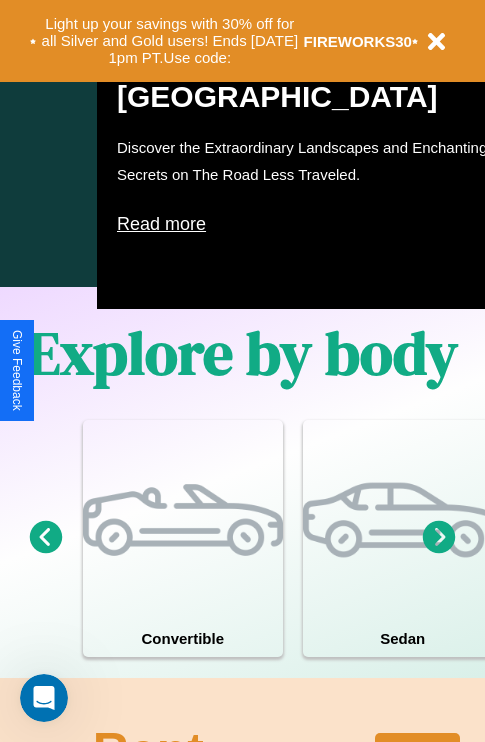 scroll, scrollTop: 1285, scrollLeft: 0, axis: vertical 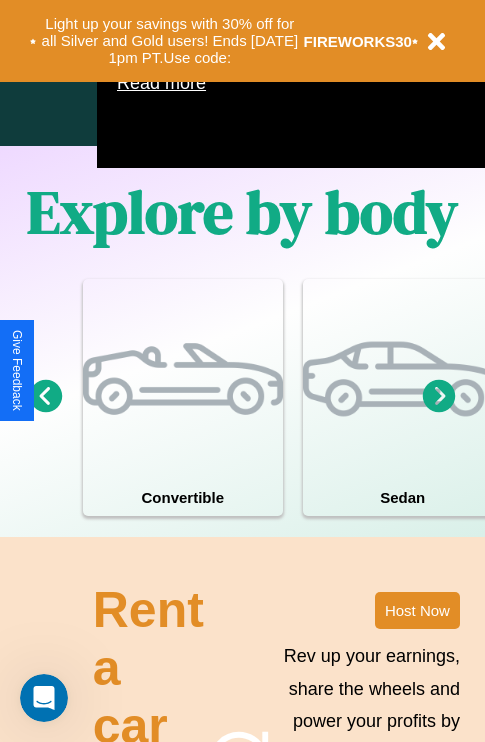 click 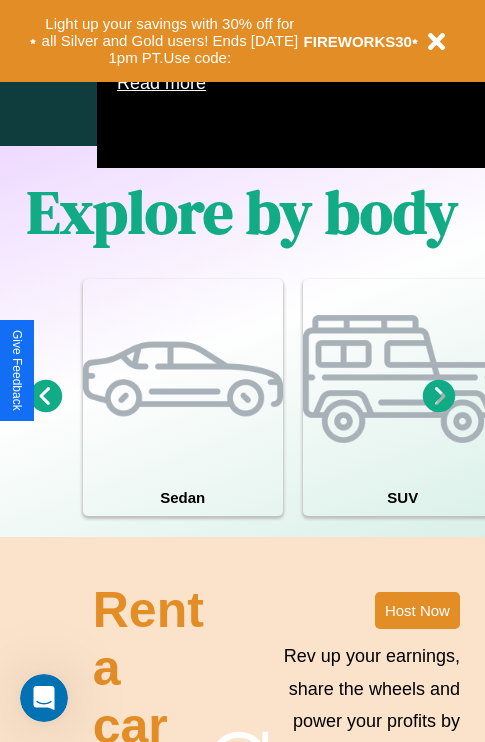 click 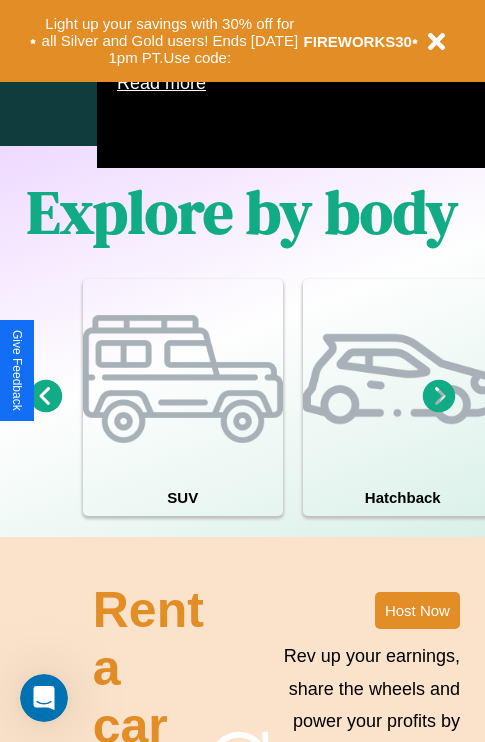 click 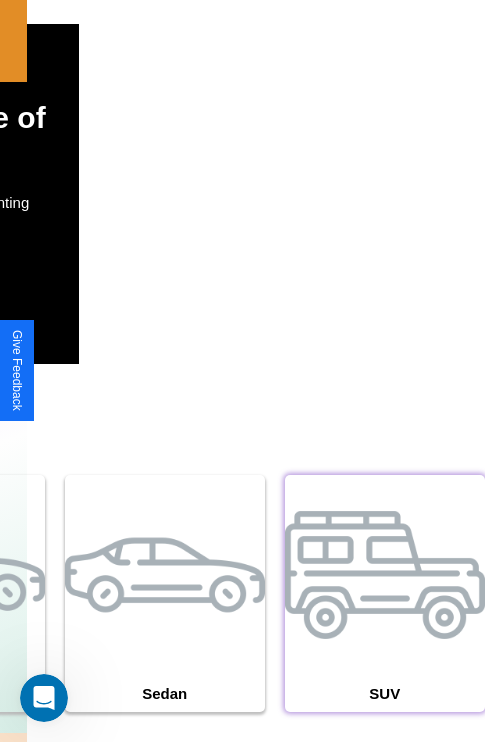 click at bounding box center [385, 575] 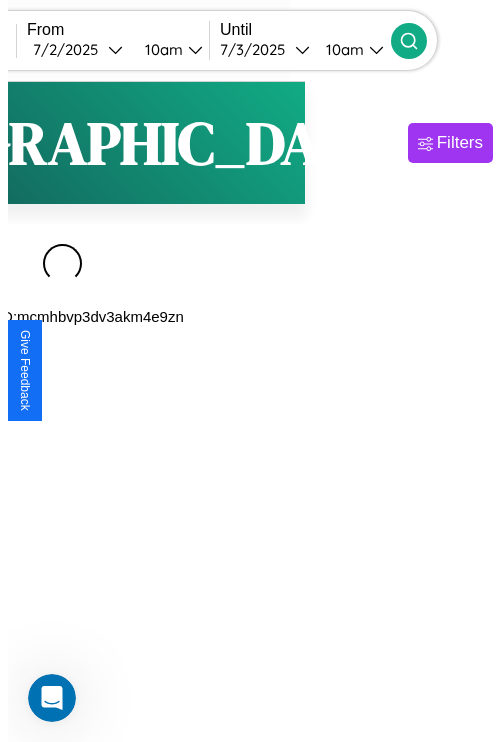 scroll, scrollTop: 0, scrollLeft: 0, axis: both 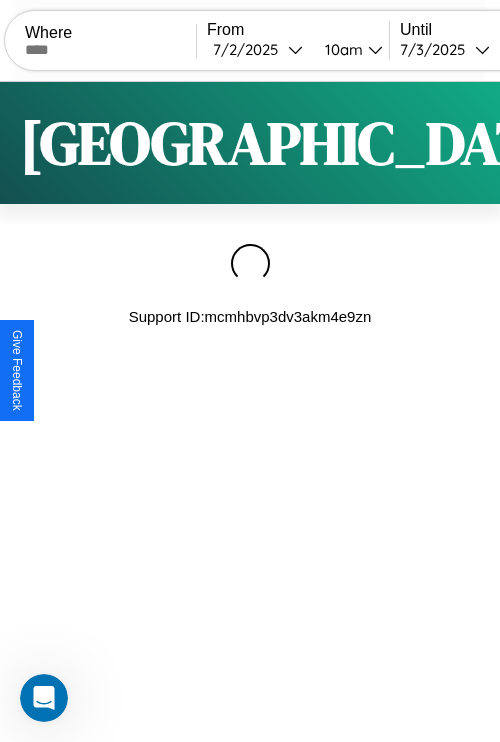 click on "Filters" at bounding box center (640, 143) 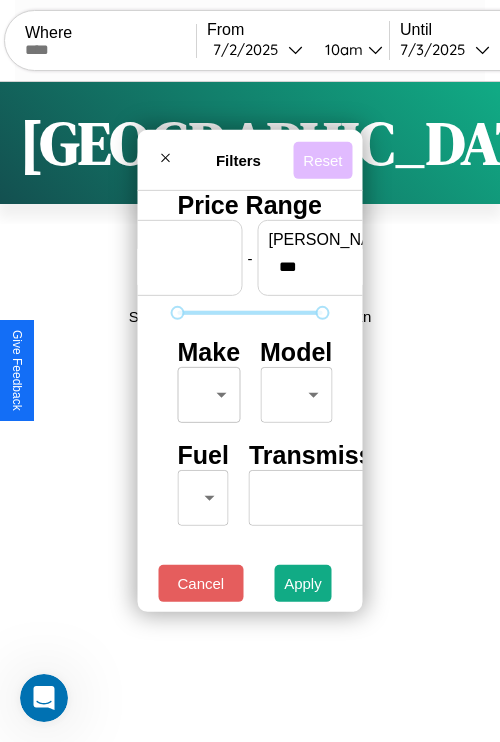 click on "Reset" at bounding box center (322, 159) 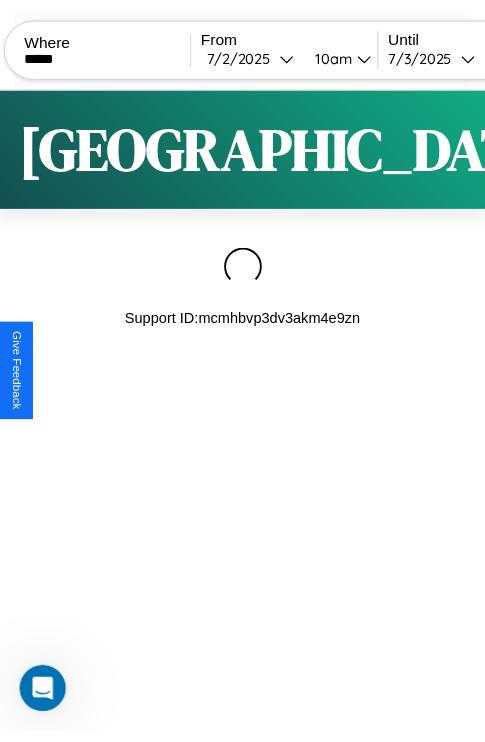 scroll, scrollTop: 0, scrollLeft: 158, axis: horizontal 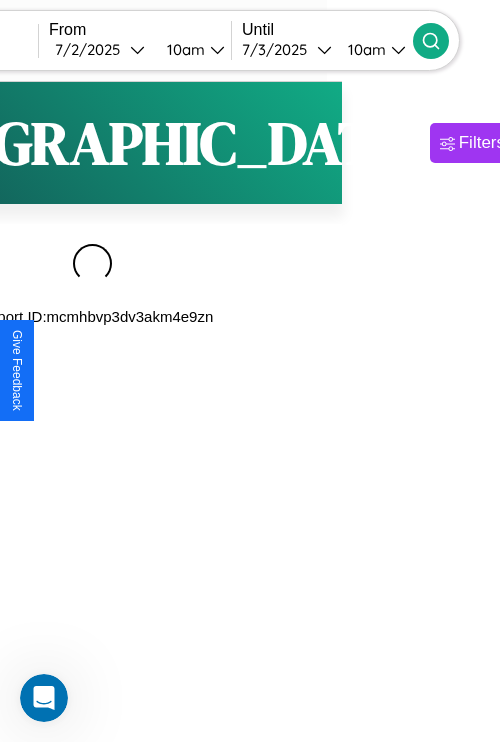 type on "*****" 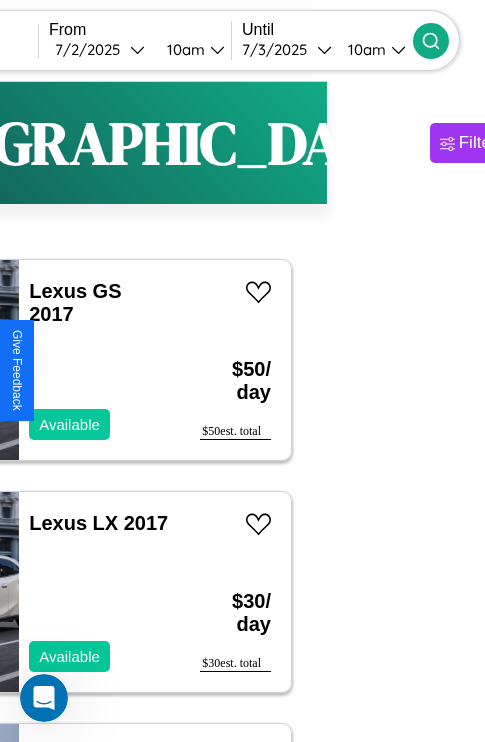 scroll, scrollTop: 95, scrollLeft: 35, axis: both 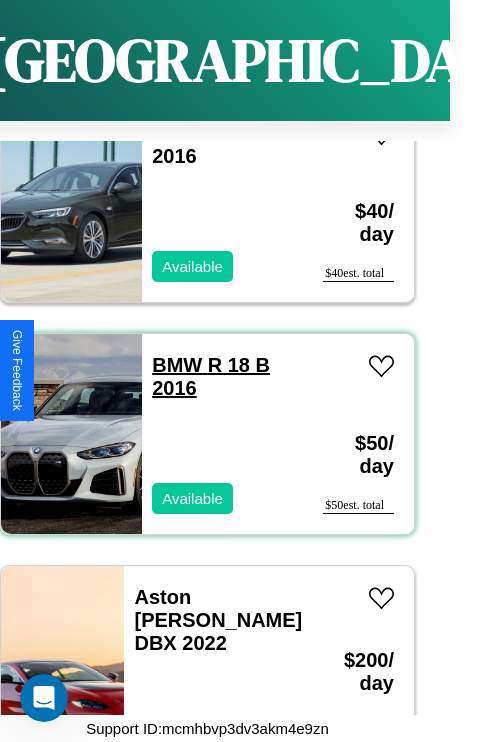 click on "BMW   R 18 B   2016" at bounding box center (211, 376) 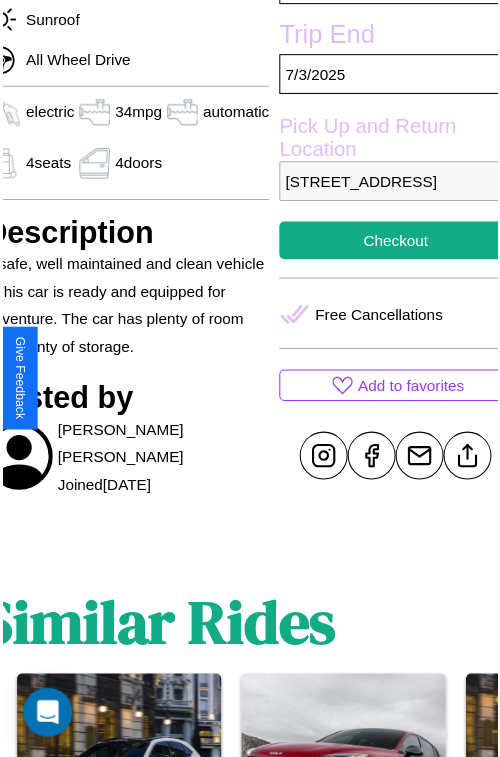 scroll, scrollTop: 532, scrollLeft: 96, axis: both 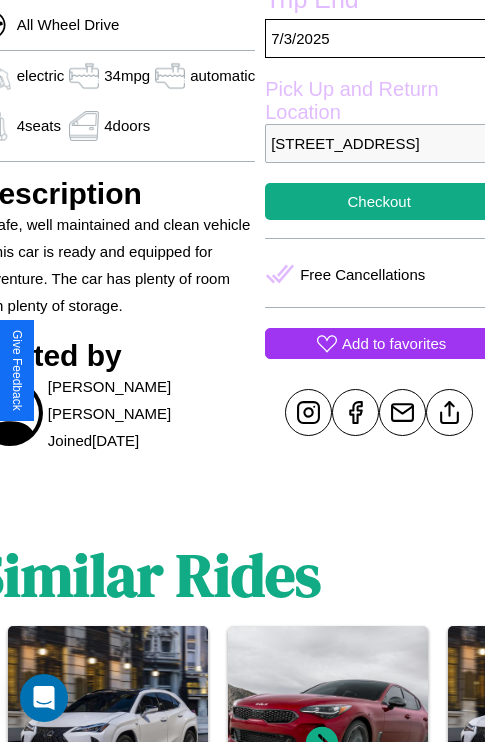click on "Add to favorites" at bounding box center (394, 343) 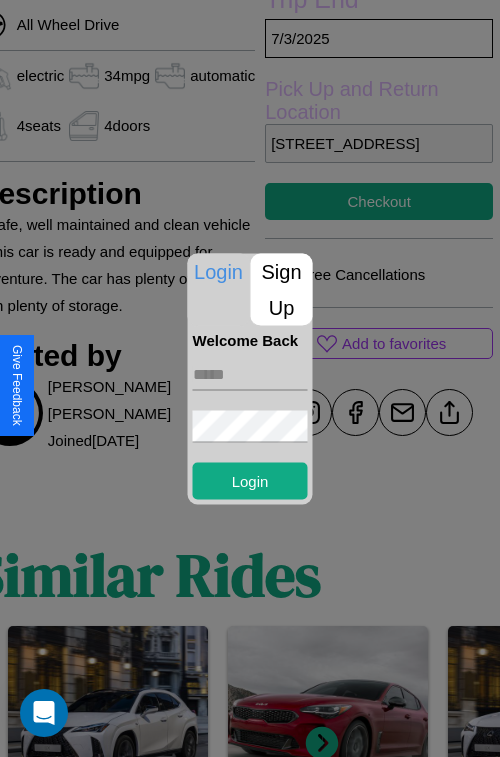 click on "Sign Up" at bounding box center [282, 289] 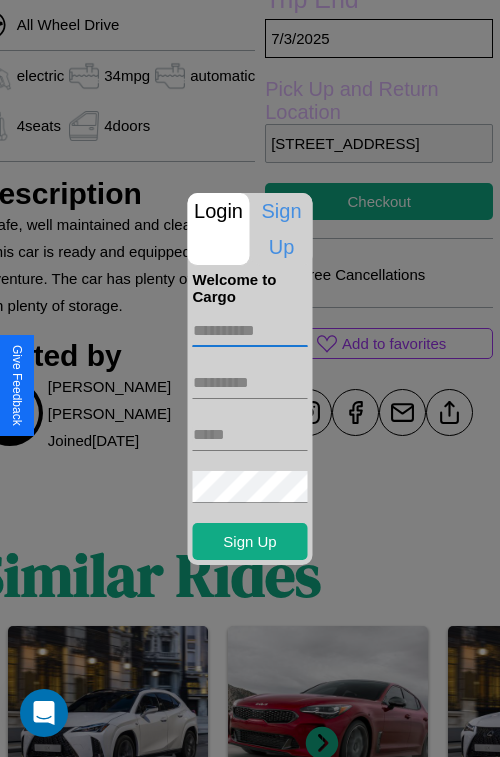 click at bounding box center (250, 331) 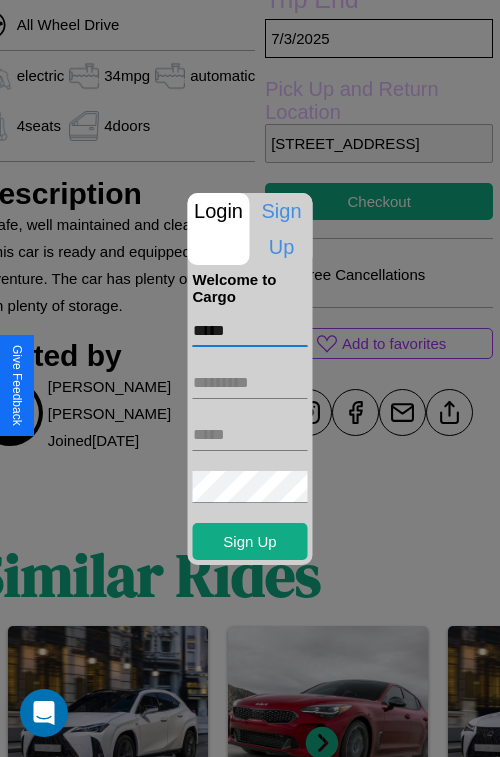 type on "*****" 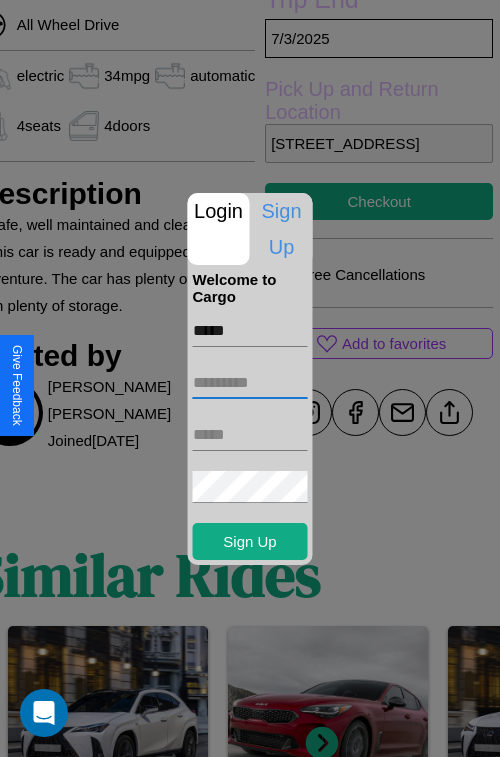 click at bounding box center [250, 383] 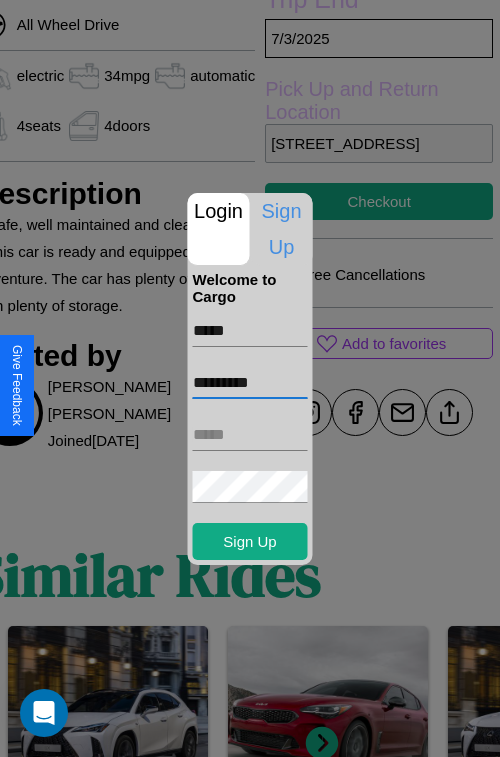 type on "*********" 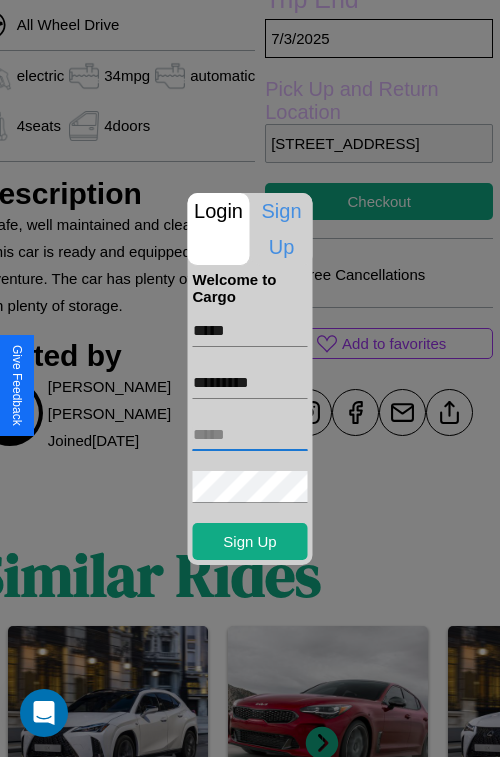 click at bounding box center [250, 435] 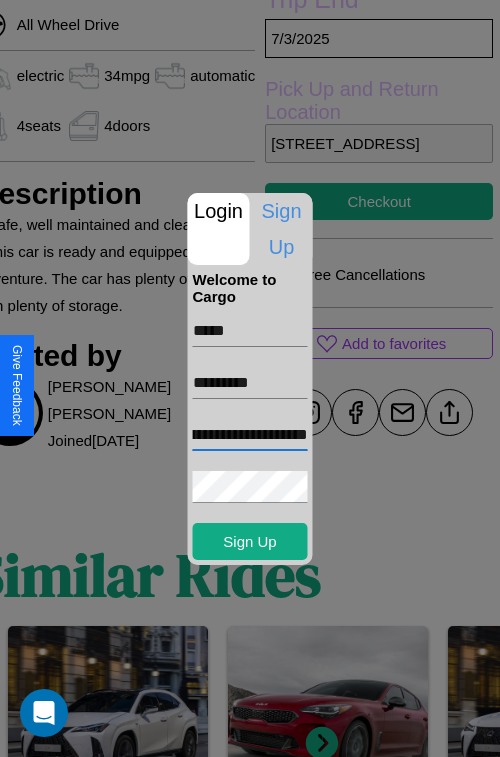 scroll, scrollTop: 0, scrollLeft: 109, axis: horizontal 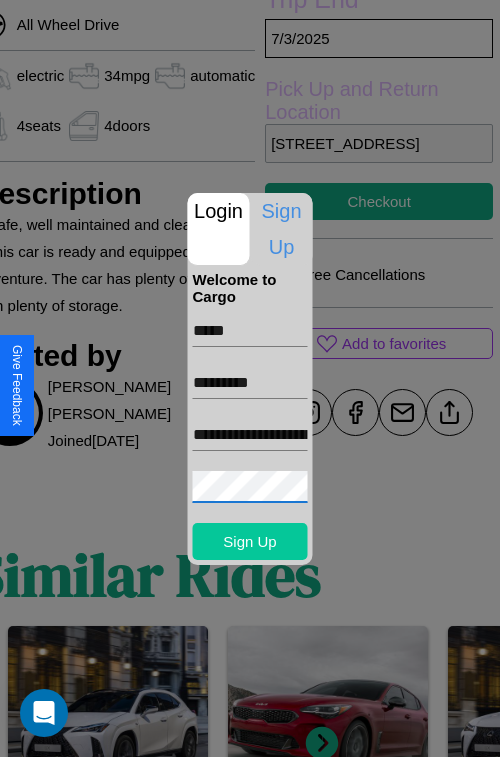 click on "Sign Up" at bounding box center (250, 541) 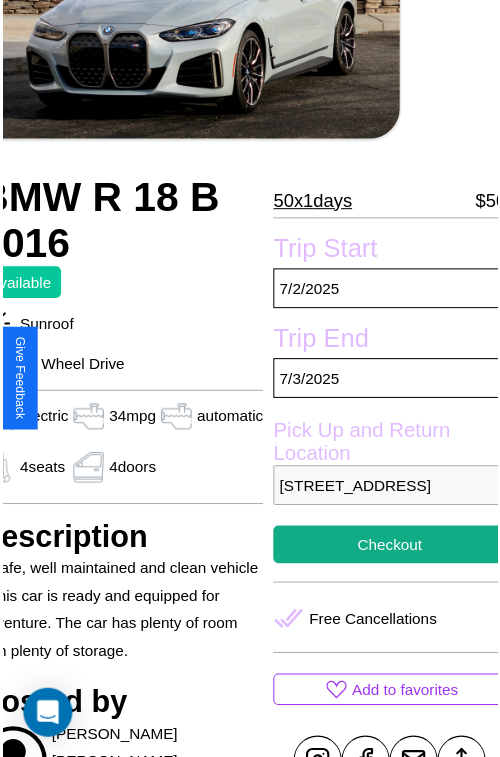 scroll, scrollTop: 112, scrollLeft: 96, axis: both 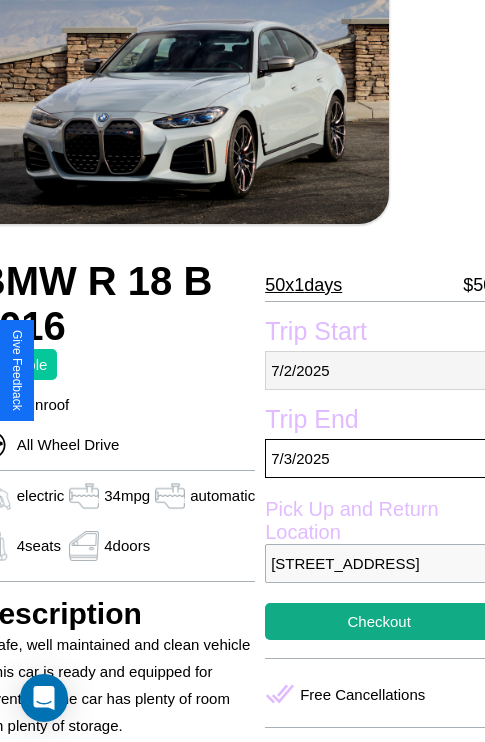 click on "[DATE]" at bounding box center [379, 370] 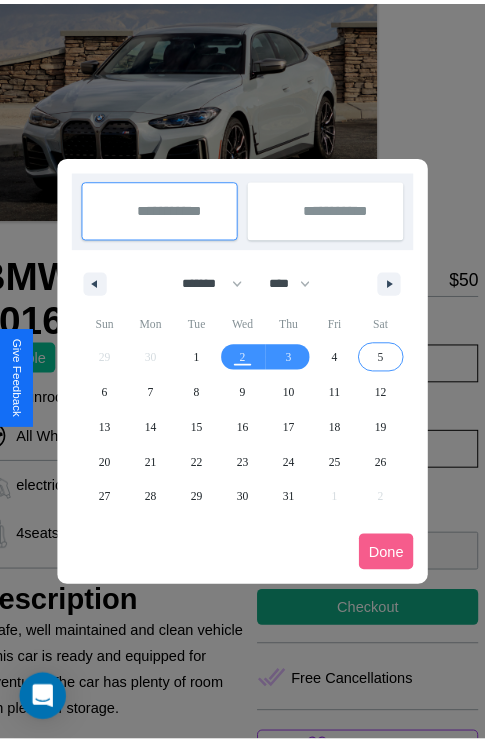 scroll, scrollTop: 0, scrollLeft: 96, axis: horizontal 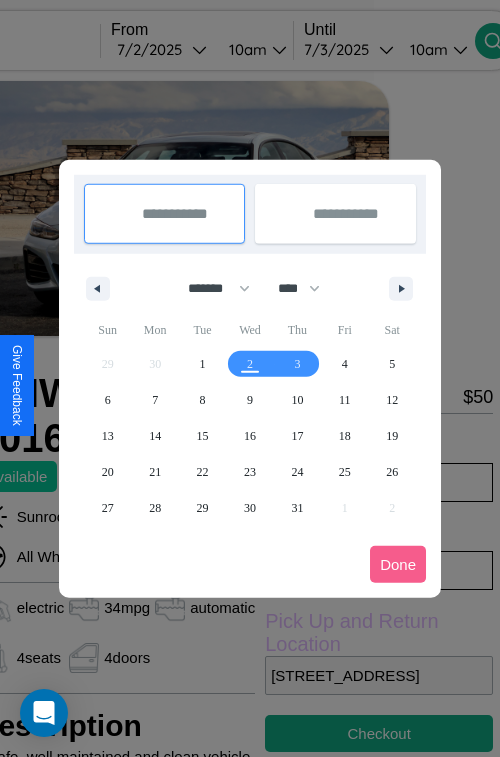 click at bounding box center (250, 378) 